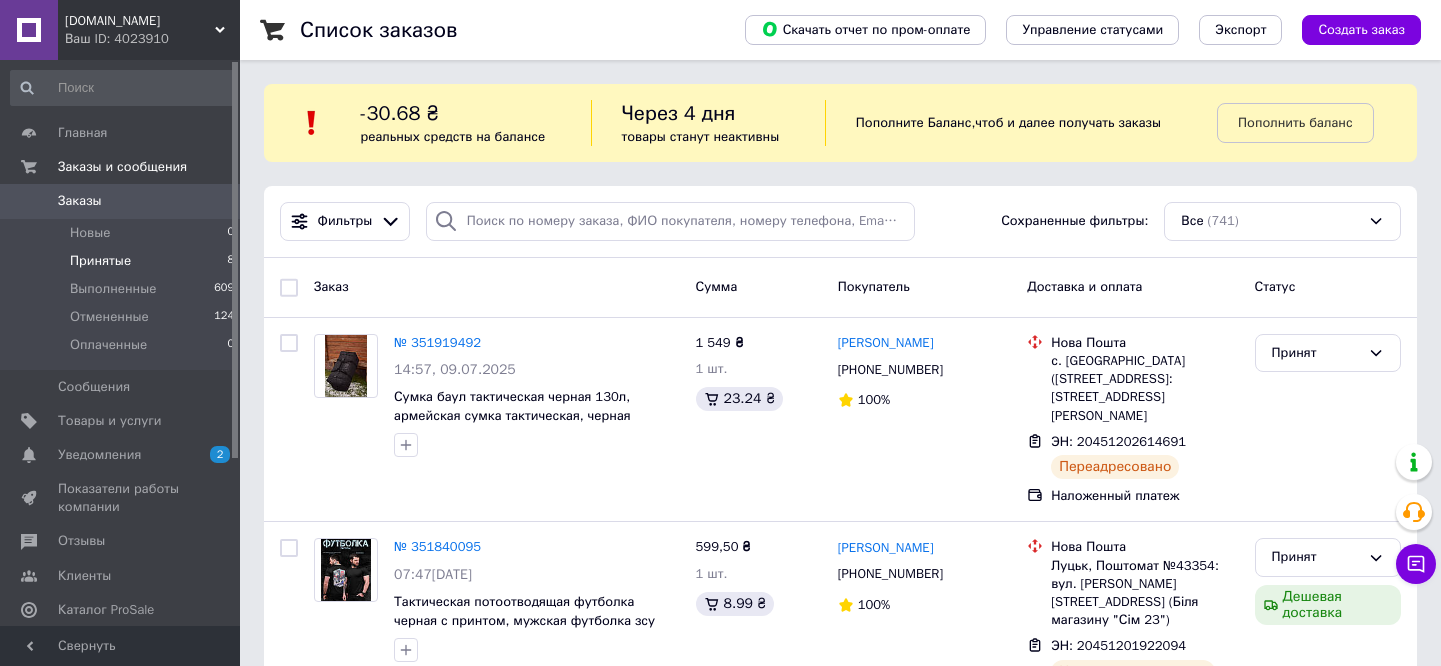 scroll, scrollTop: 0, scrollLeft: 0, axis: both 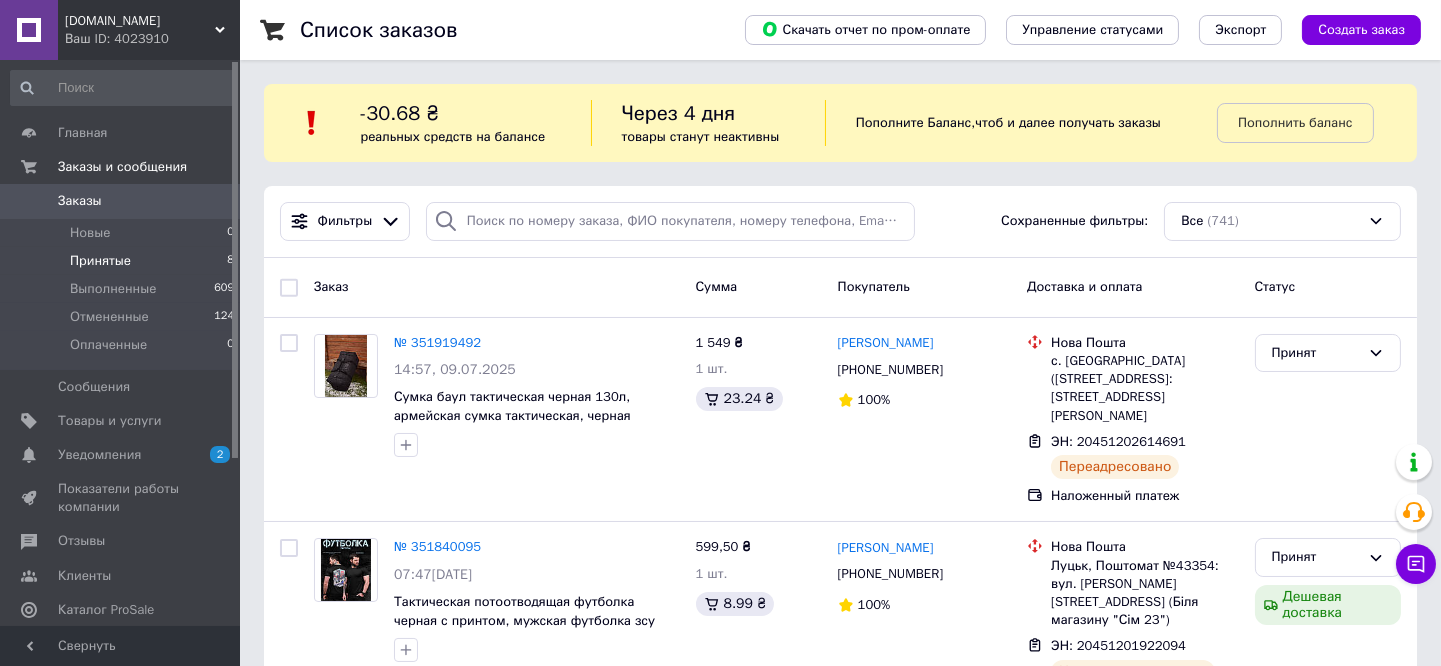 click on "Принятые" at bounding box center [100, 261] 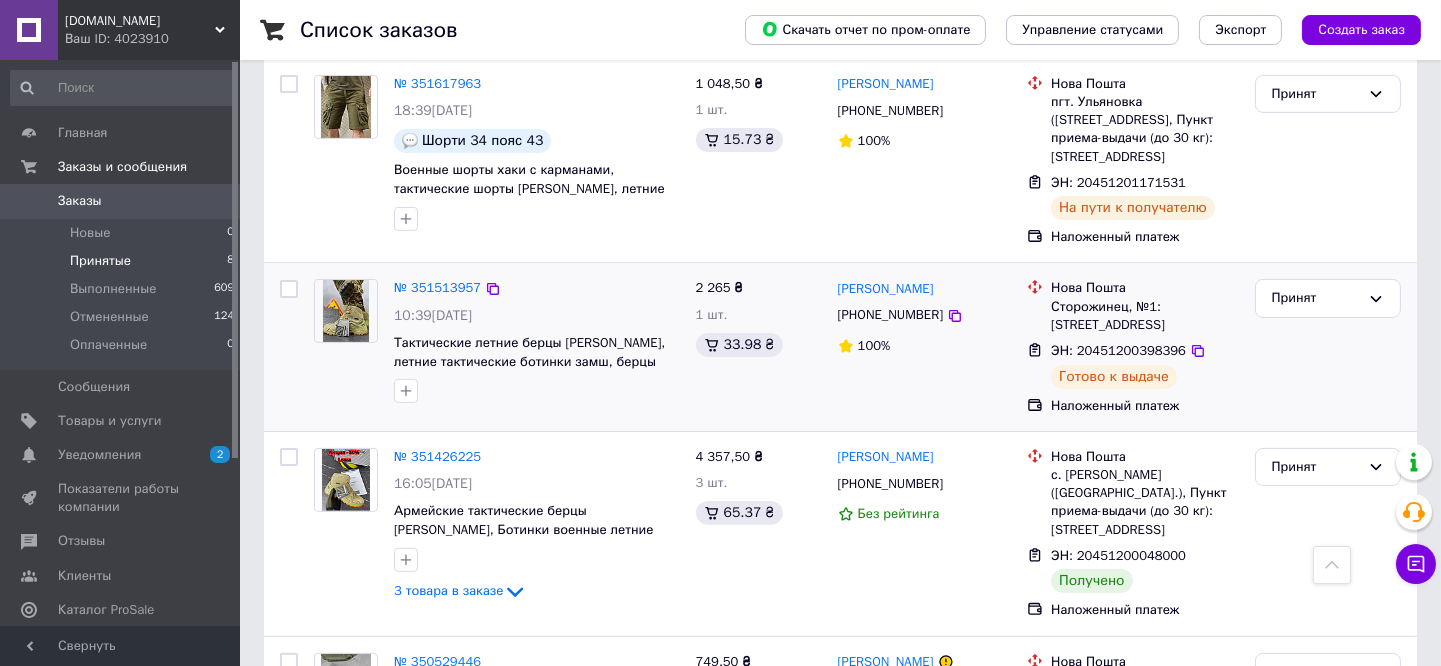 scroll, scrollTop: 1223, scrollLeft: 0, axis: vertical 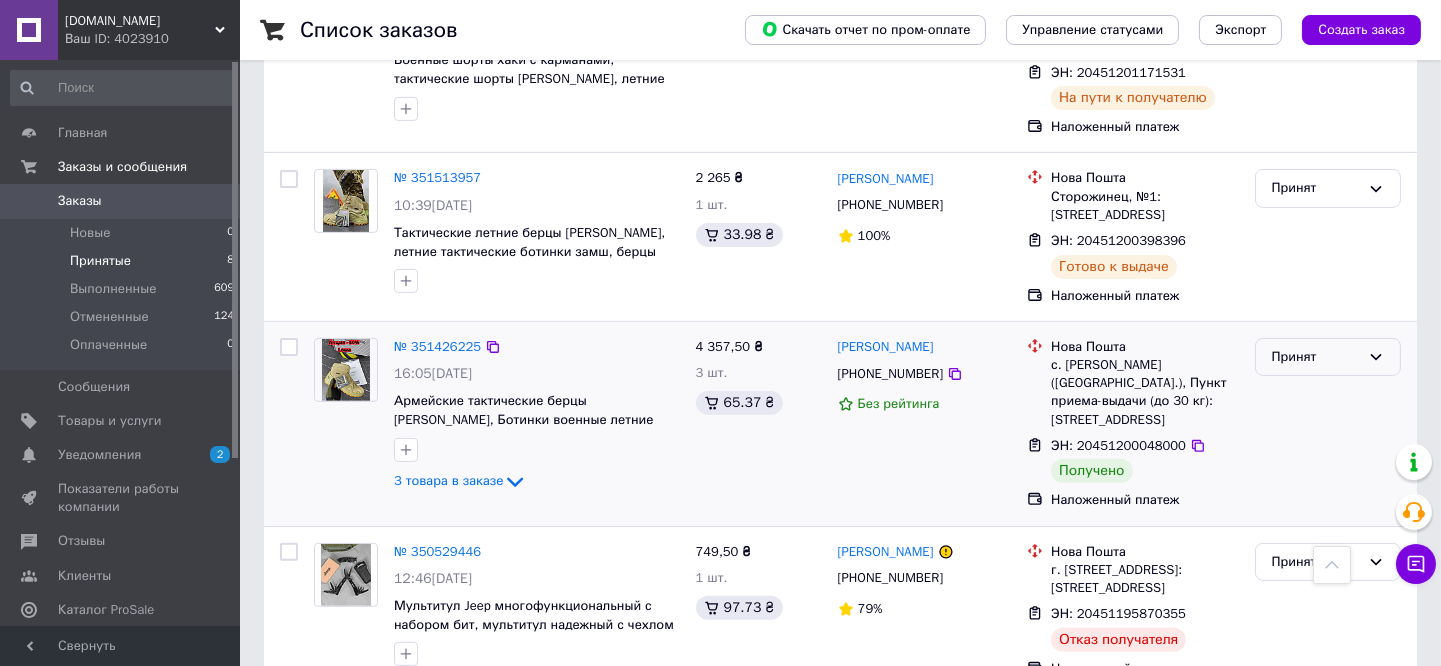 click on "Принят" at bounding box center [1316, 357] 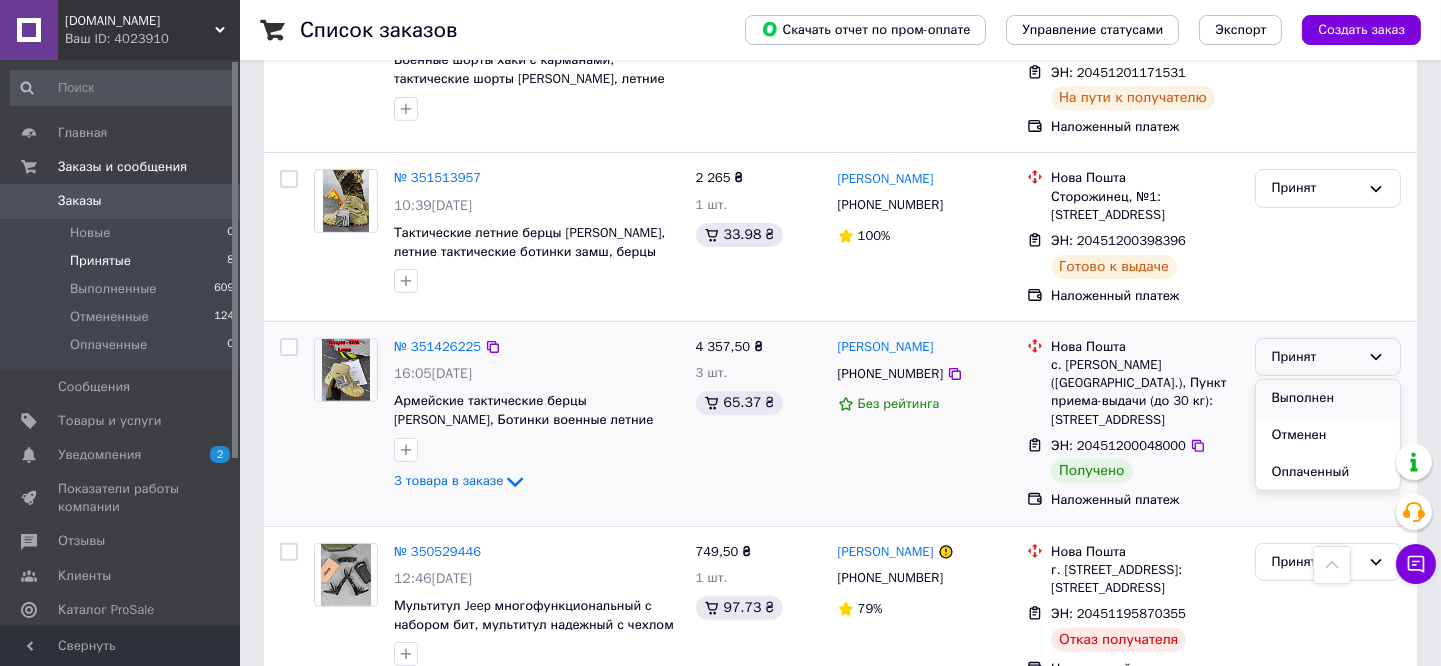 click on "Выполнен" at bounding box center (1328, 398) 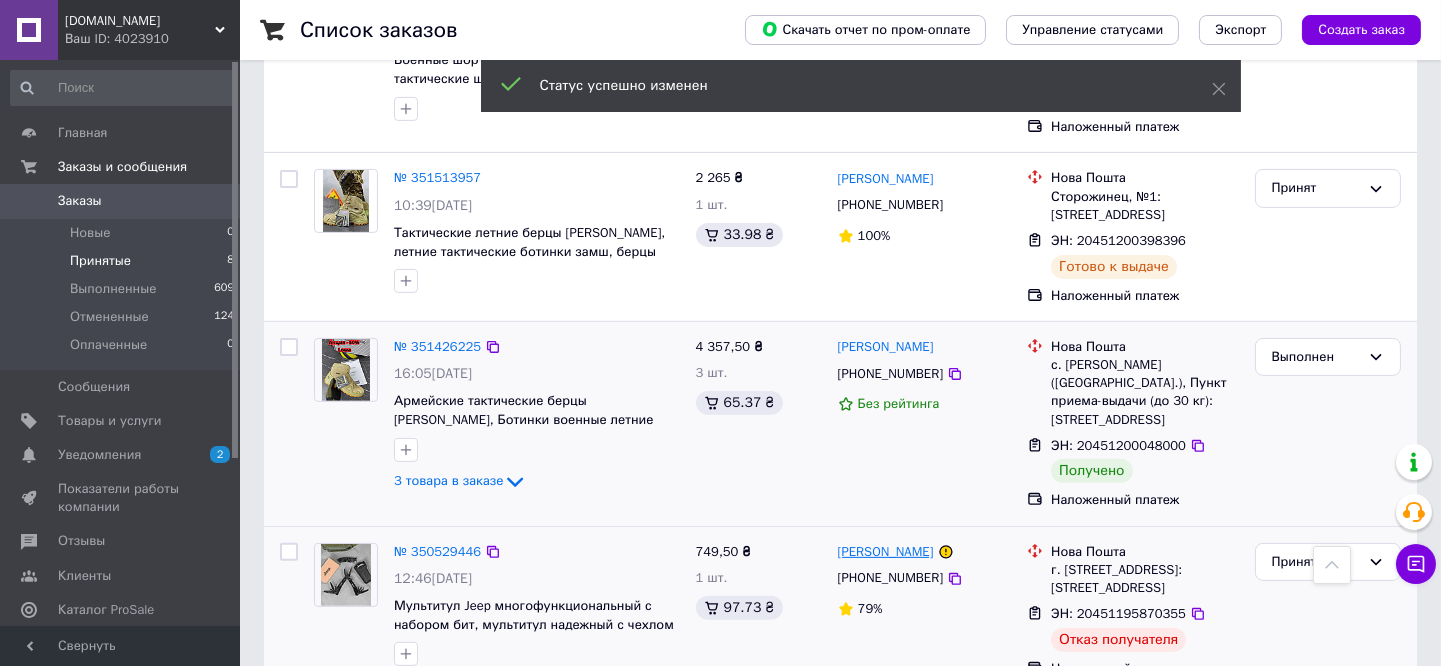 click on "[PERSON_NAME]" at bounding box center (886, 552) 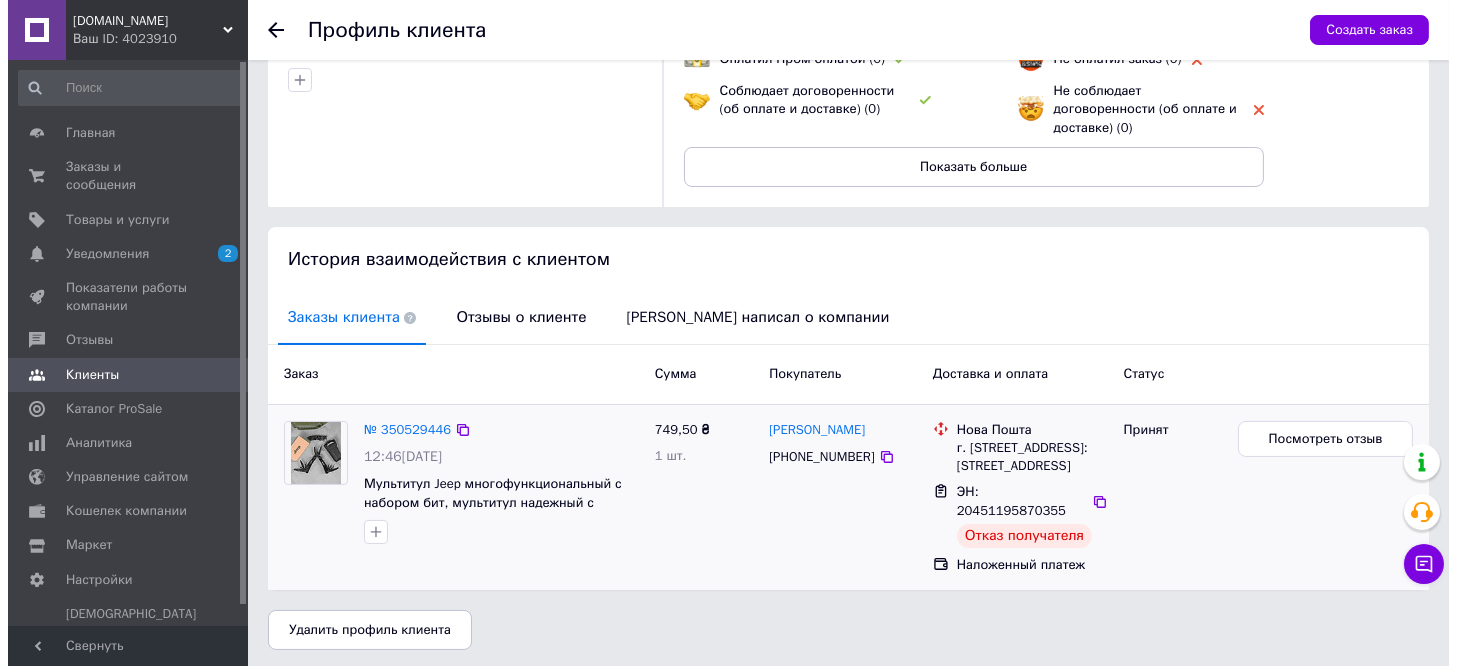 scroll, scrollTop: 231, scrollLeft: 0, axis: vertical 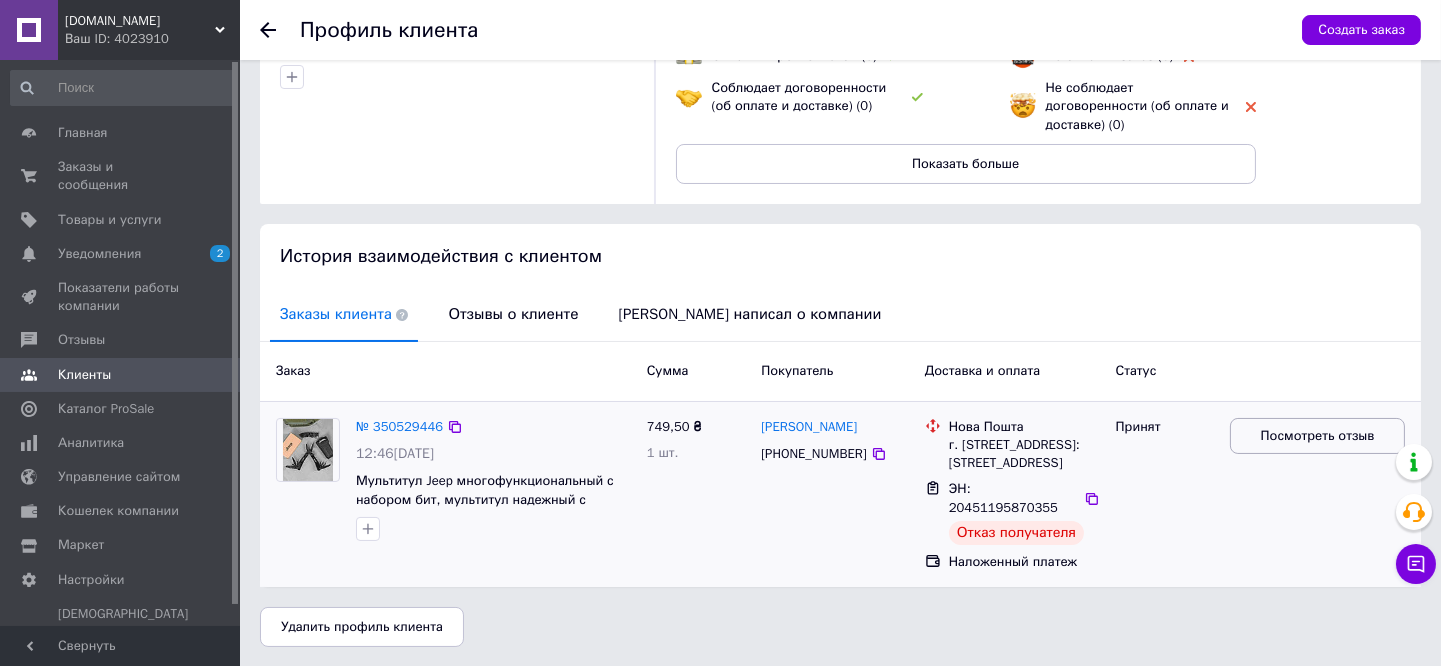 click on "Посмотреть отзыв" at bounding box center [1318, 436] 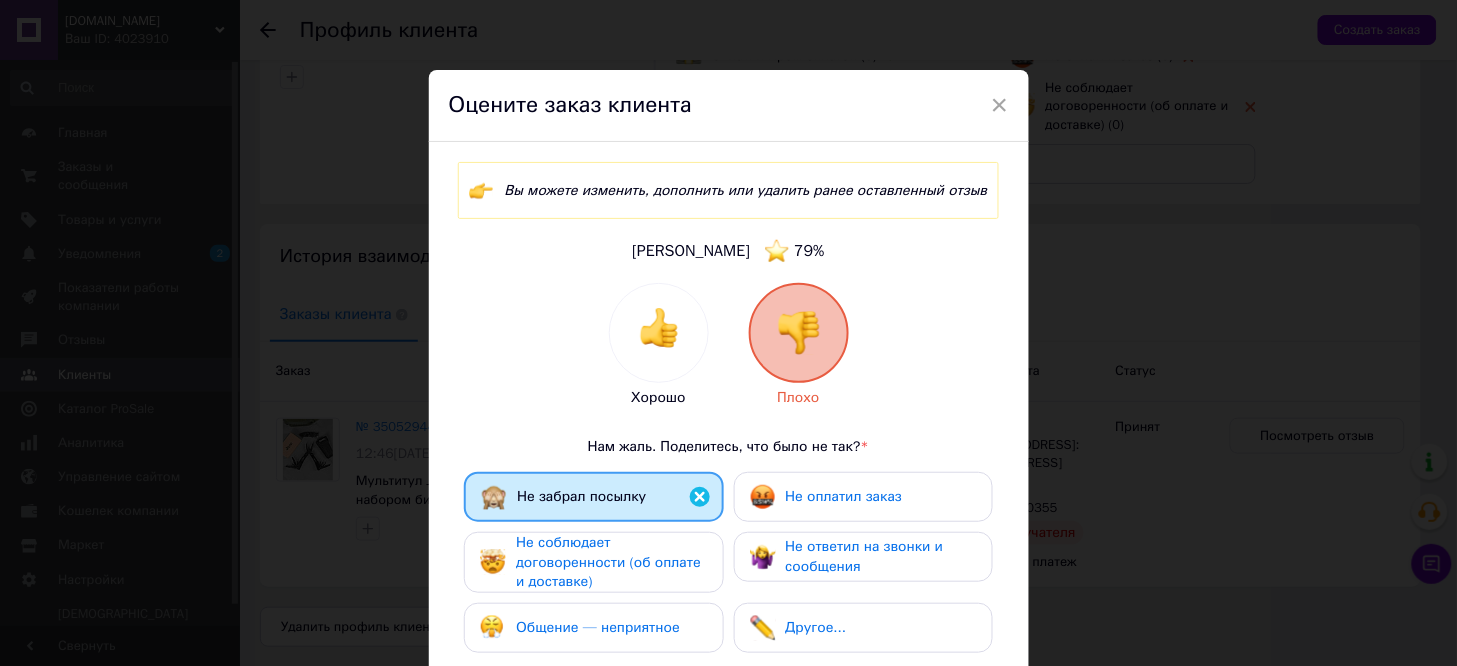 click on "Не соблюдает договоренности (об оплате и доставке)" at bounding box center (611, 562) 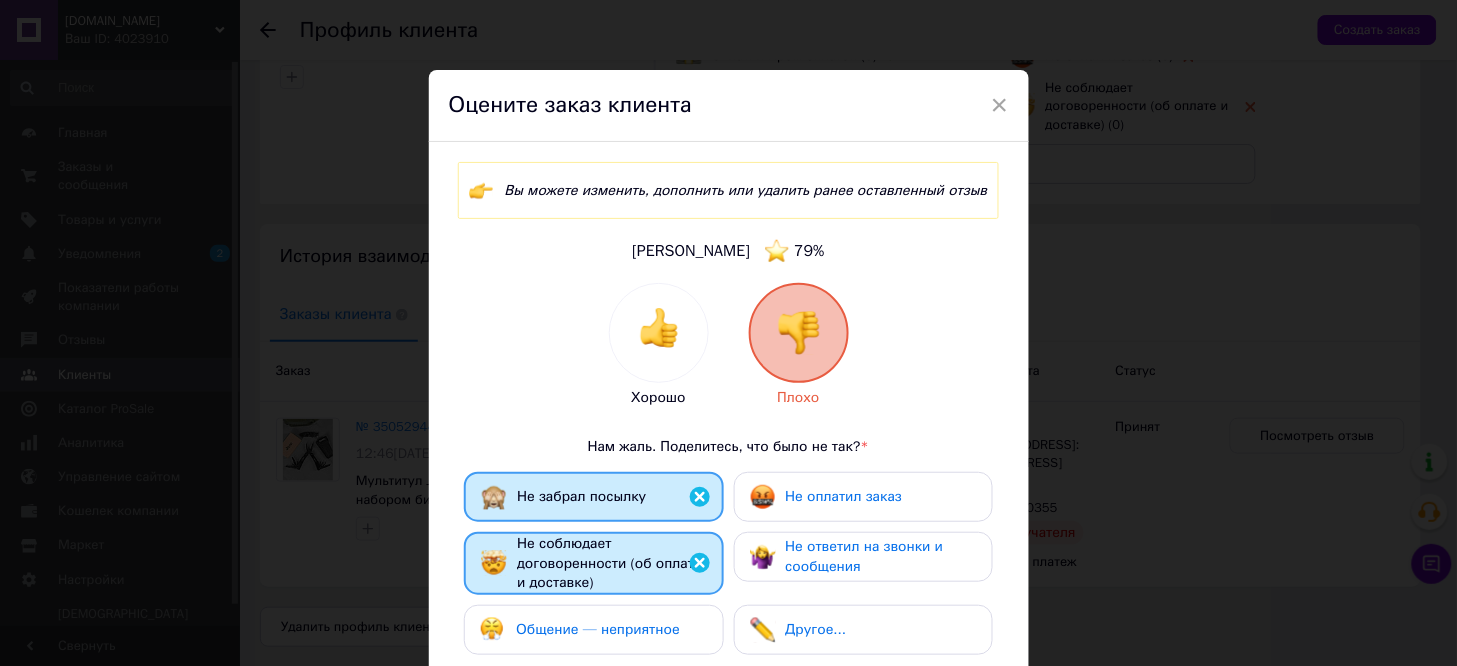 click on "Общение — неприятное" at bounding box center [598, 629] 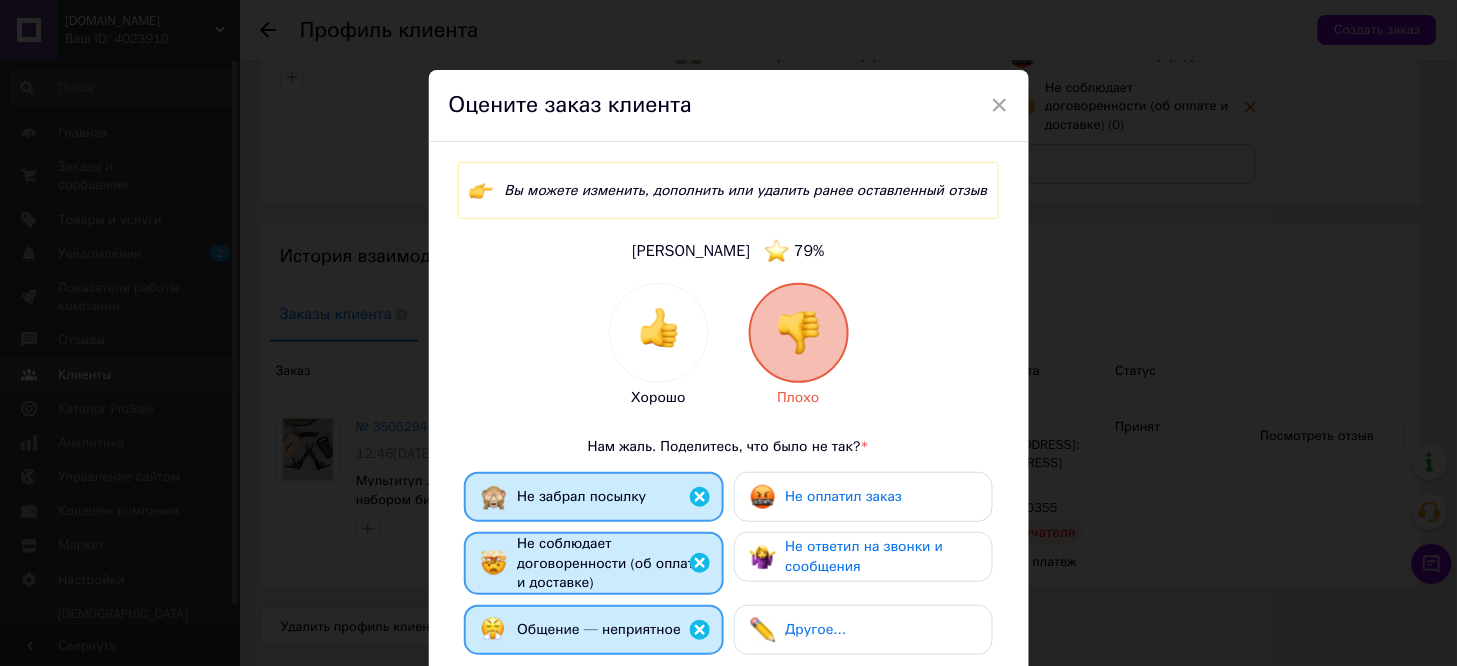 drag, startPoint x: 855, startPoint y: 562, endPoint x: 856, endPoint y: 550, distance: 12.0415945 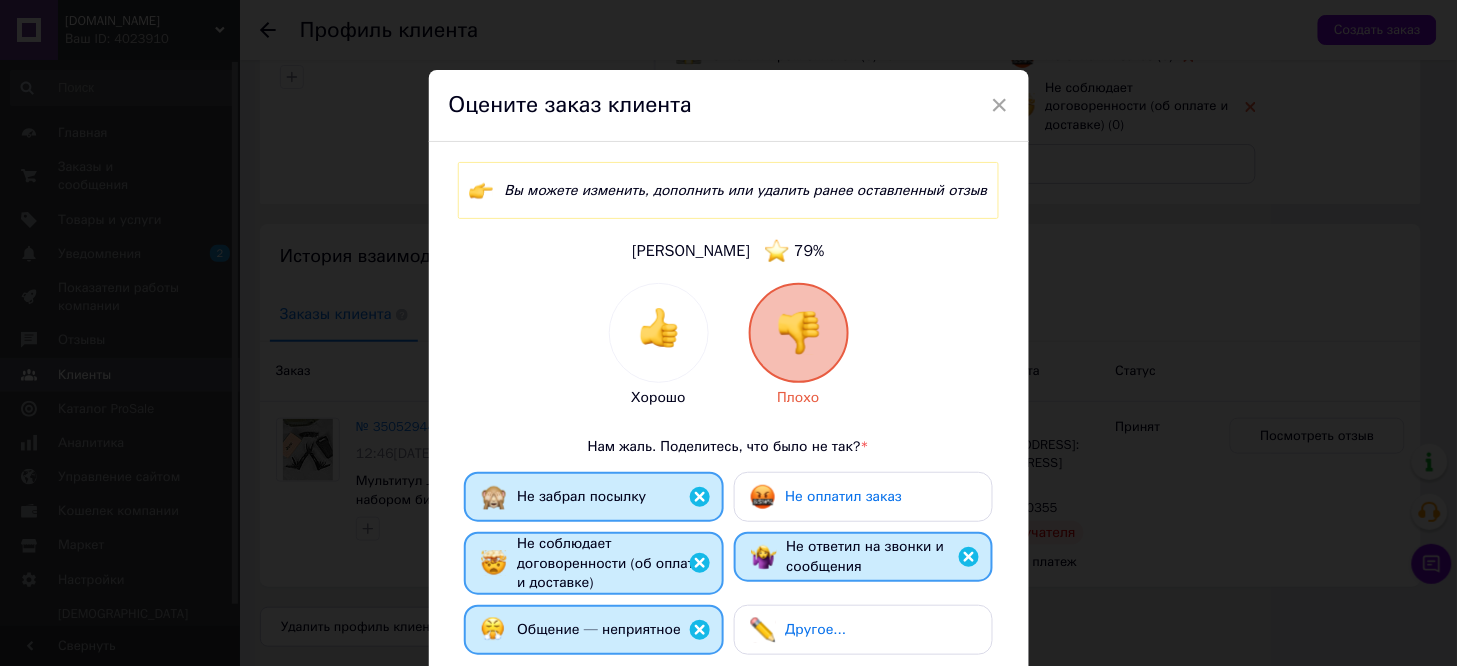 click on "Не оплатил заказ" at bounding box center [844, 496] 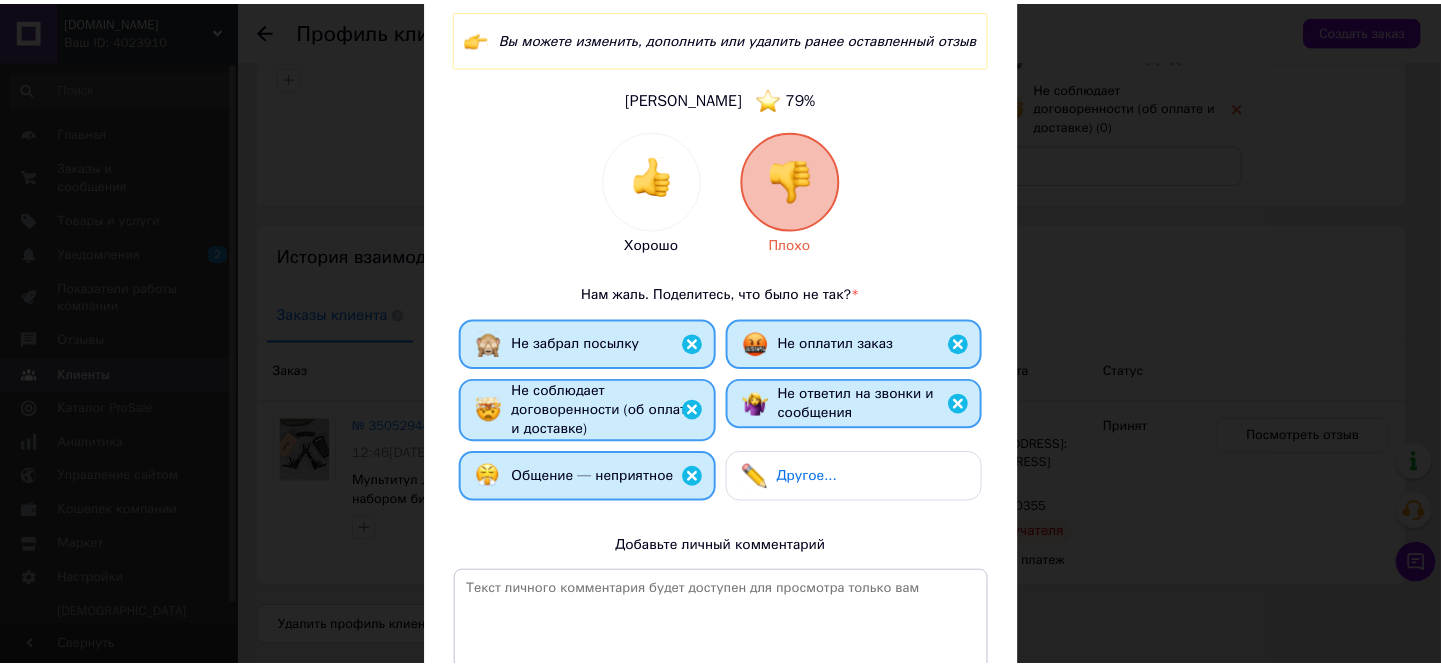 scroll, scrollTop: 390, scrollLeft: 0, axis: vertical 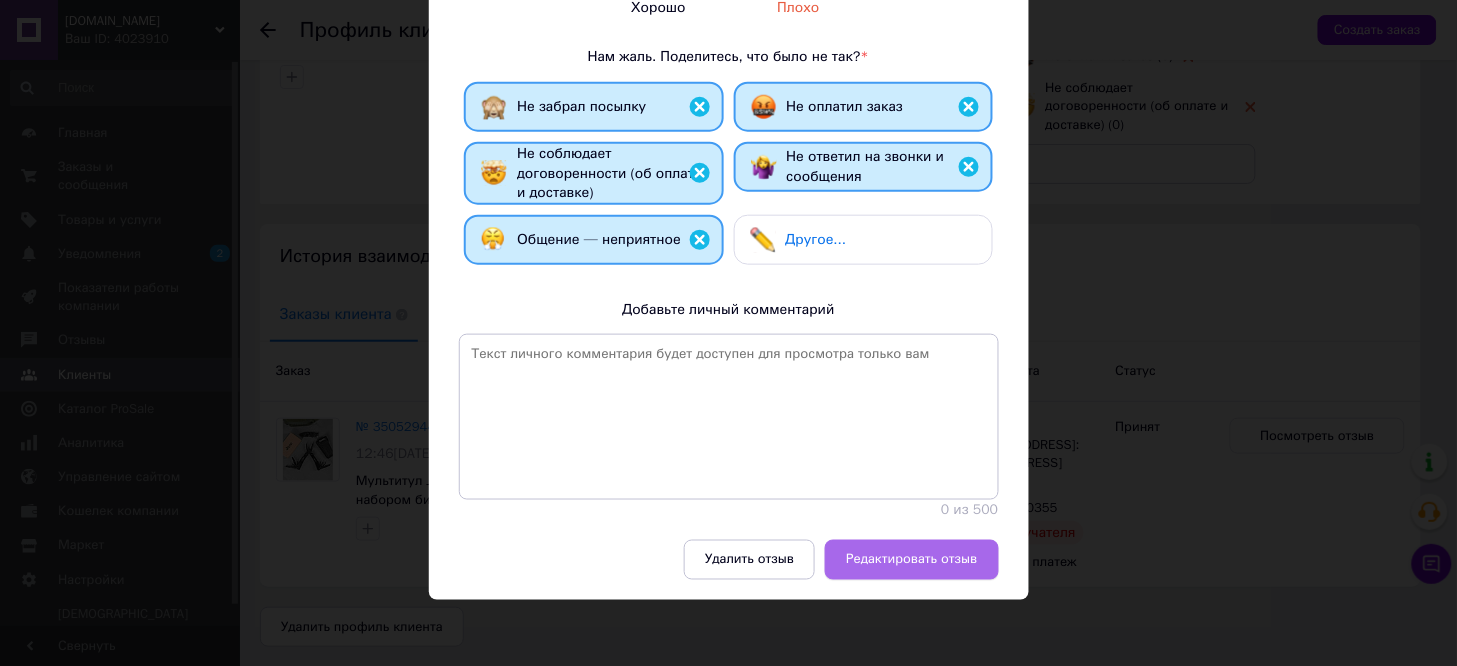 click on "Редактировать отзыв" at bounding box center (911, 560) 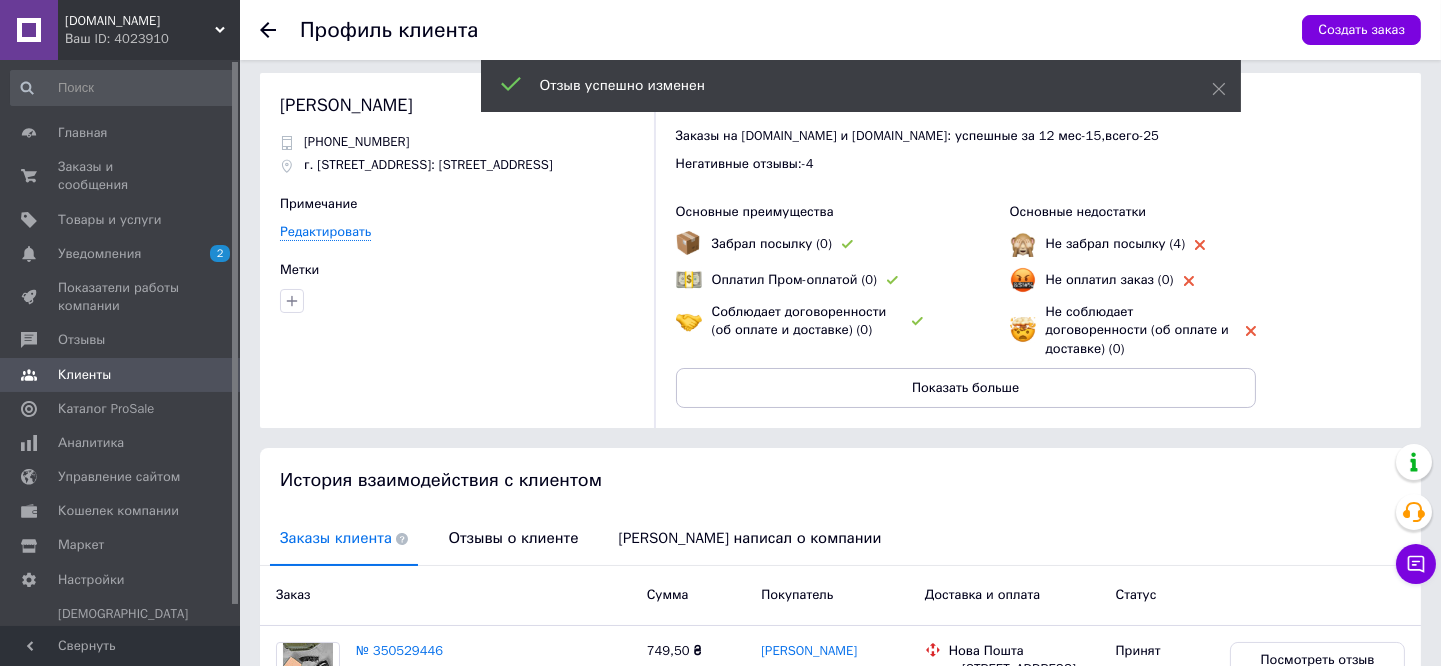 scroll, scrollTop: 0, scrollLeft: 0, axis: both 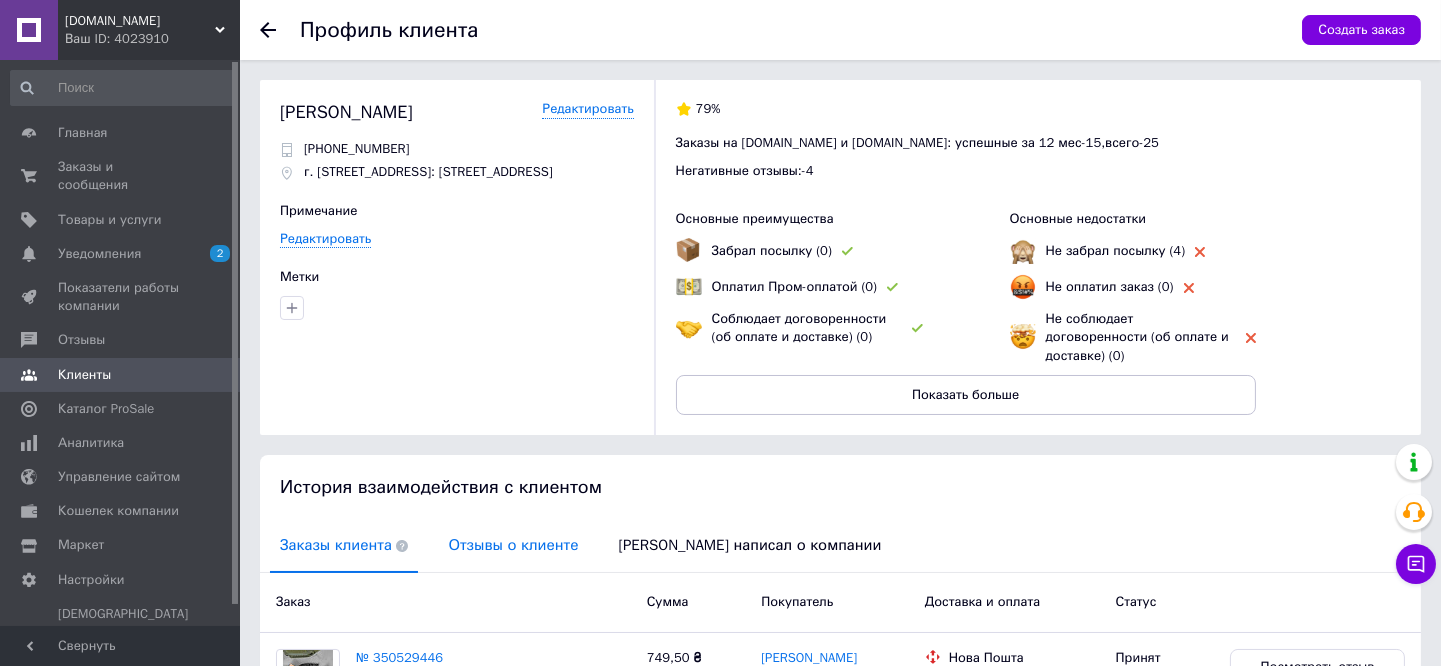 click on "Отзывы о клиенте" at bounding box center [513, 545] 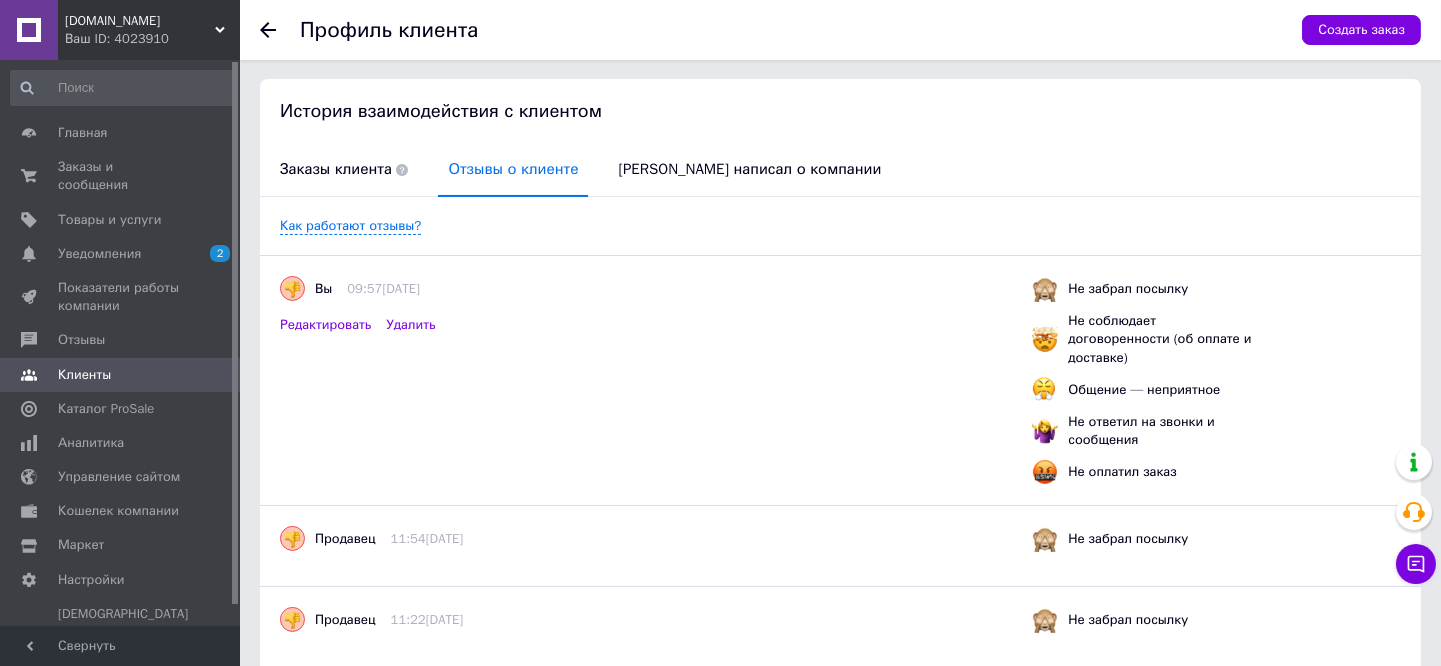 scroll, scrollTop: 111, scrollLeft: 0, axis: vertical 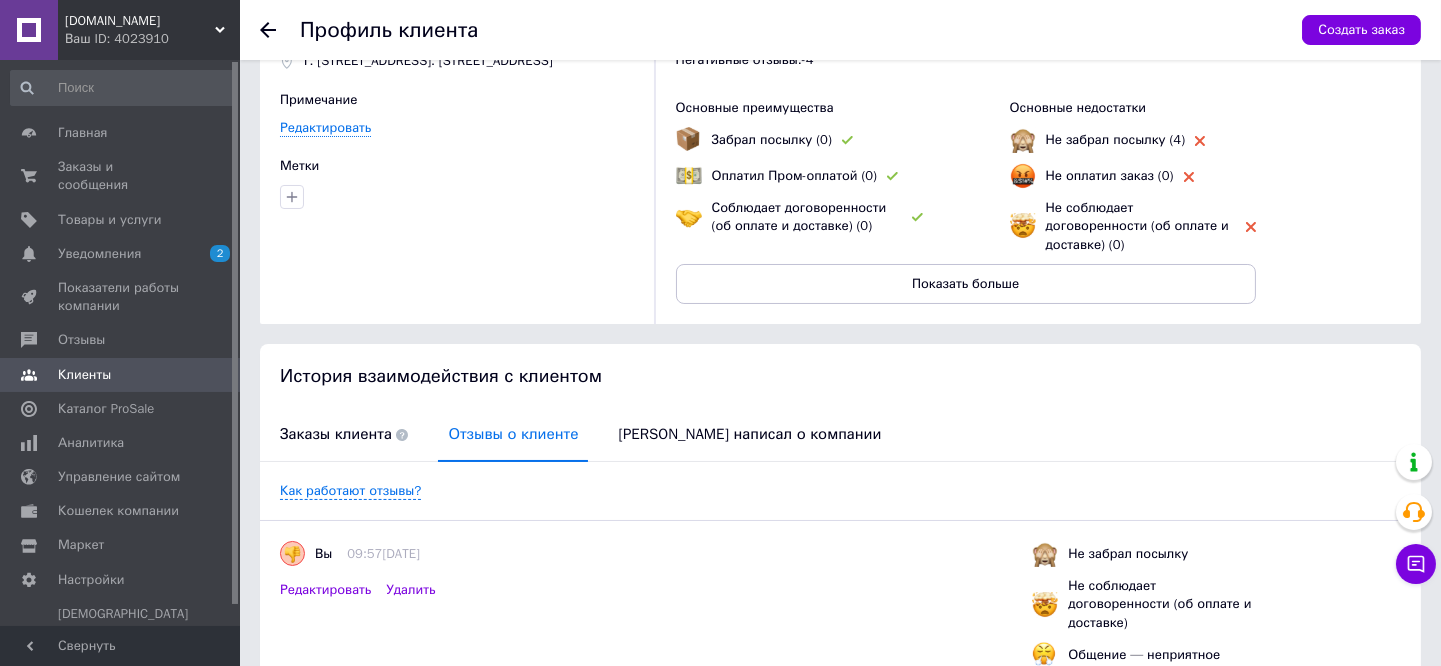 click 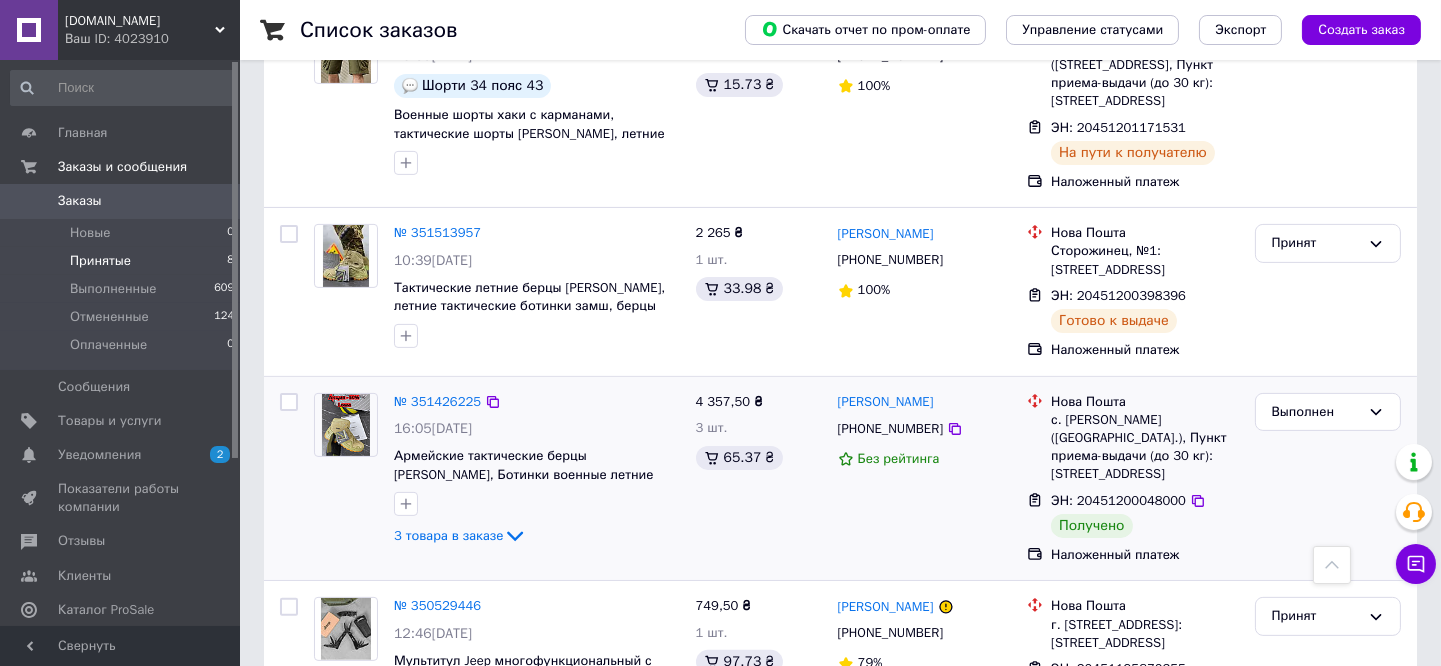 scroll, scrollTop: 1121, scrollLeft: 0, axis: vertical 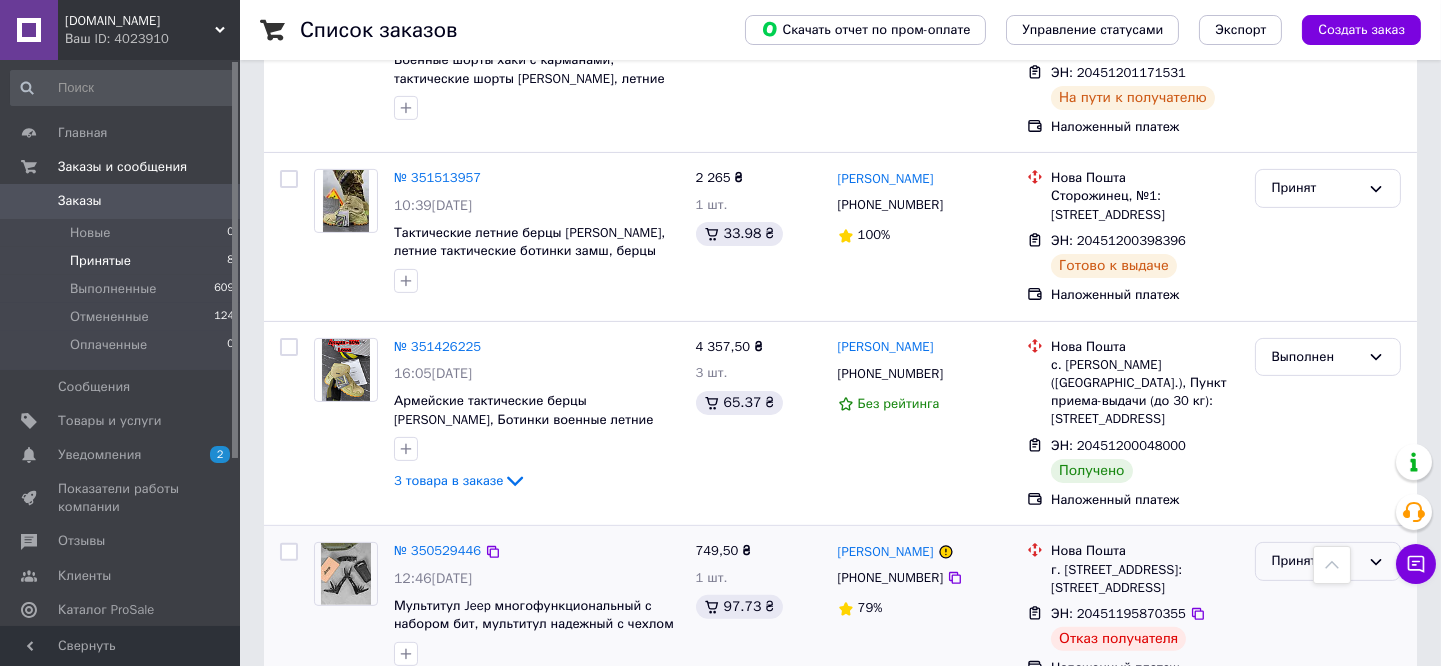 click on "Принят" at bounding box center [1316, 561] 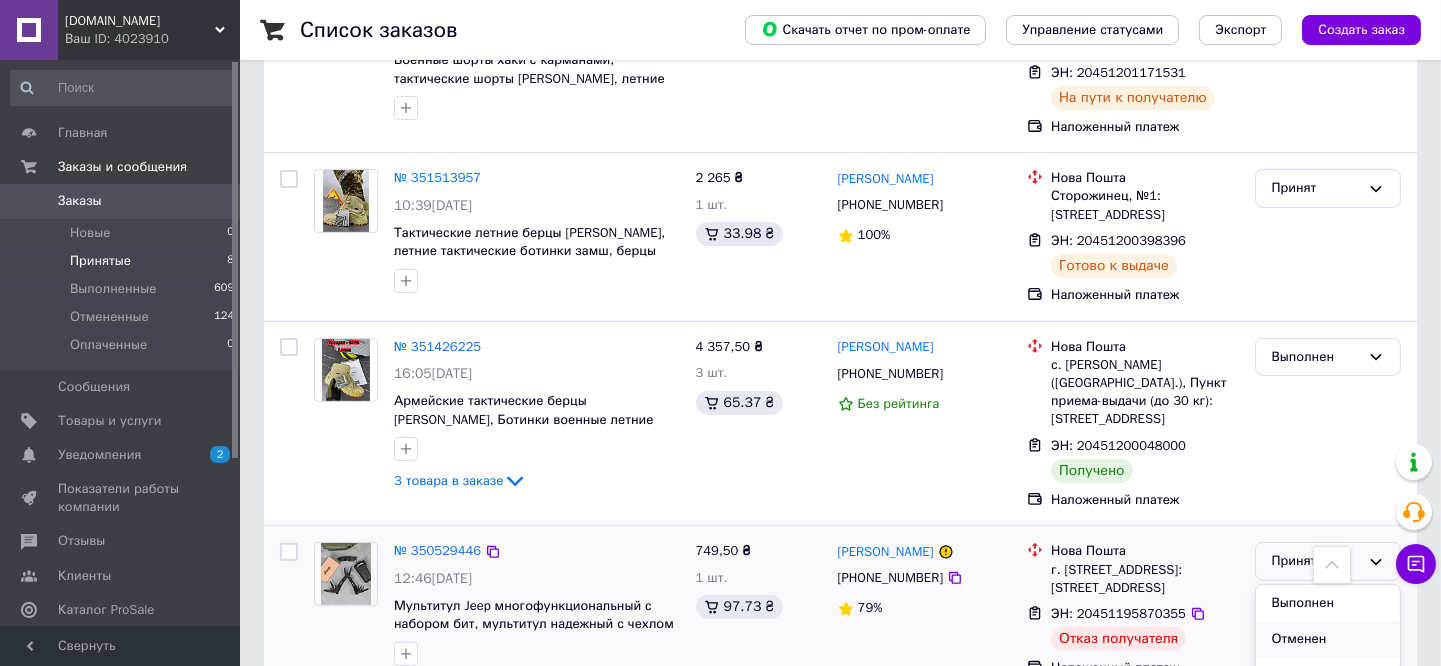 click on "Отменен" at bounding box center [1328, 639] 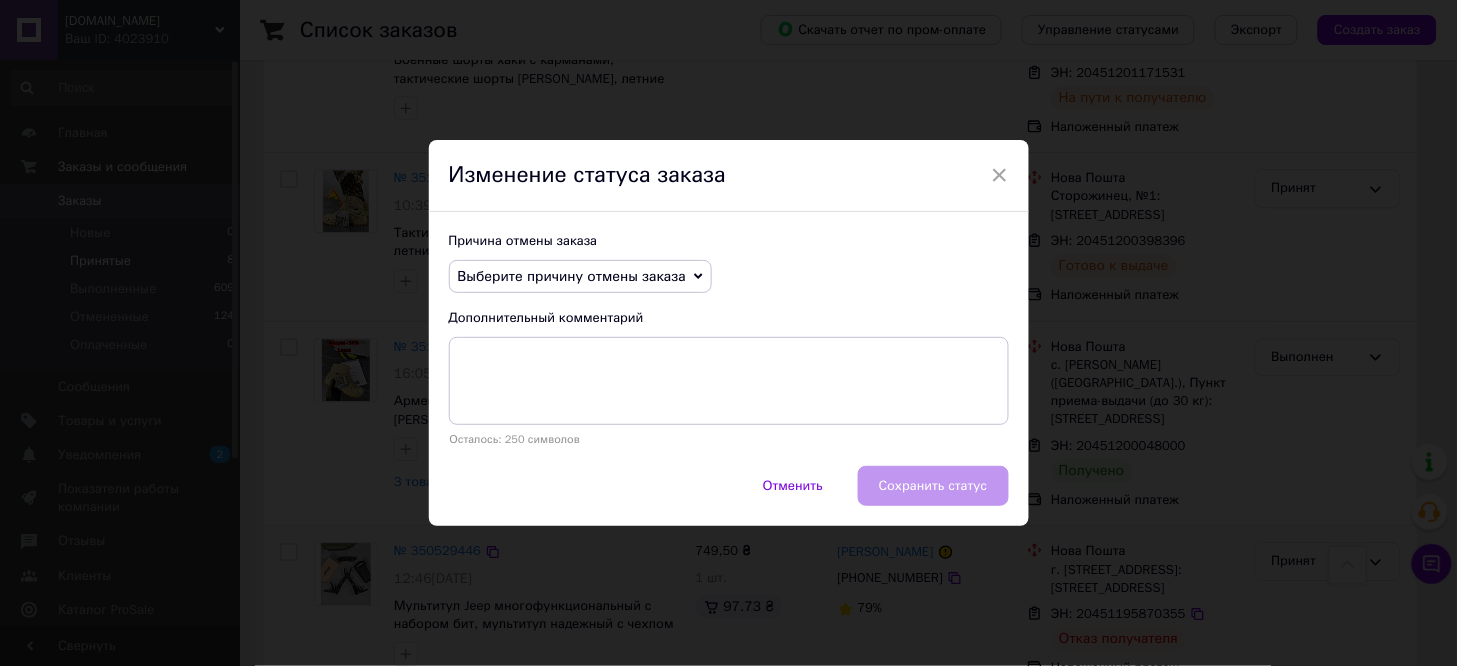 click on "Выберите причину отмены заказа" at bounding box center (572, 276) 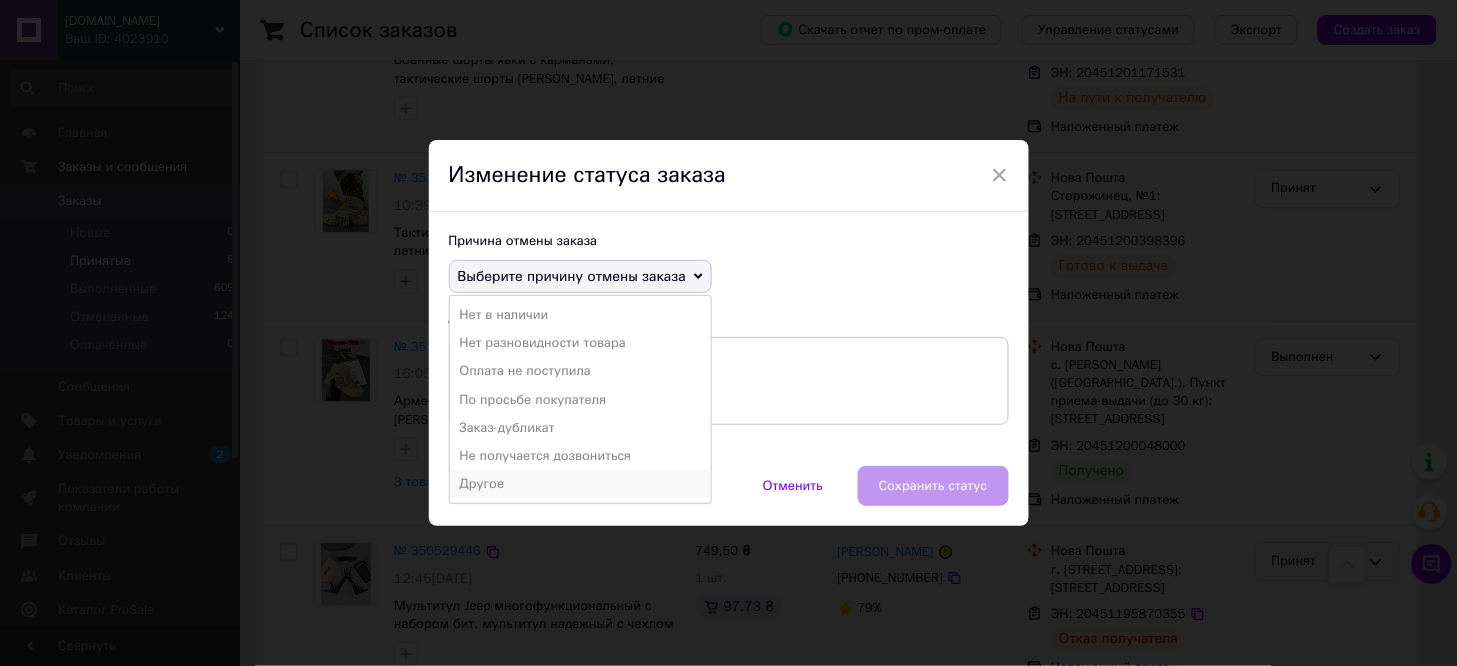 click on "Другое" at bounding box center (580, 484) 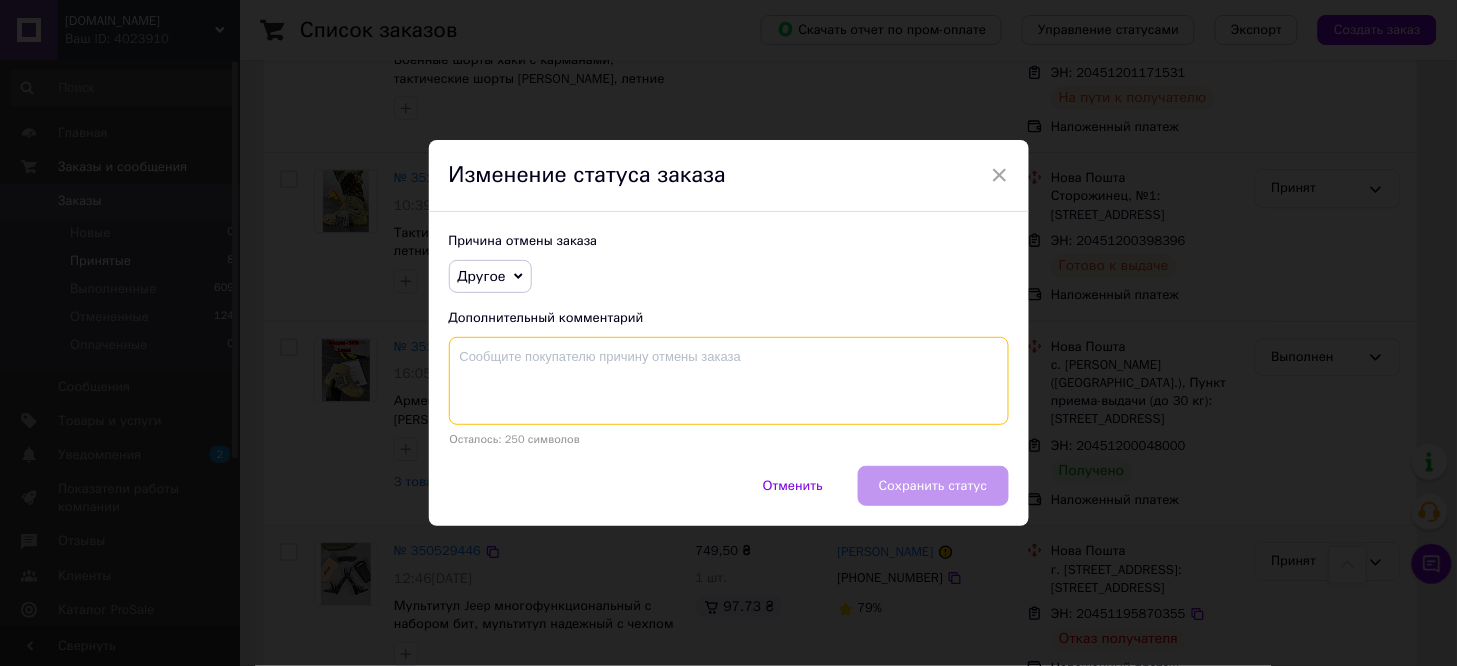 click at bounding box center [729, 381] 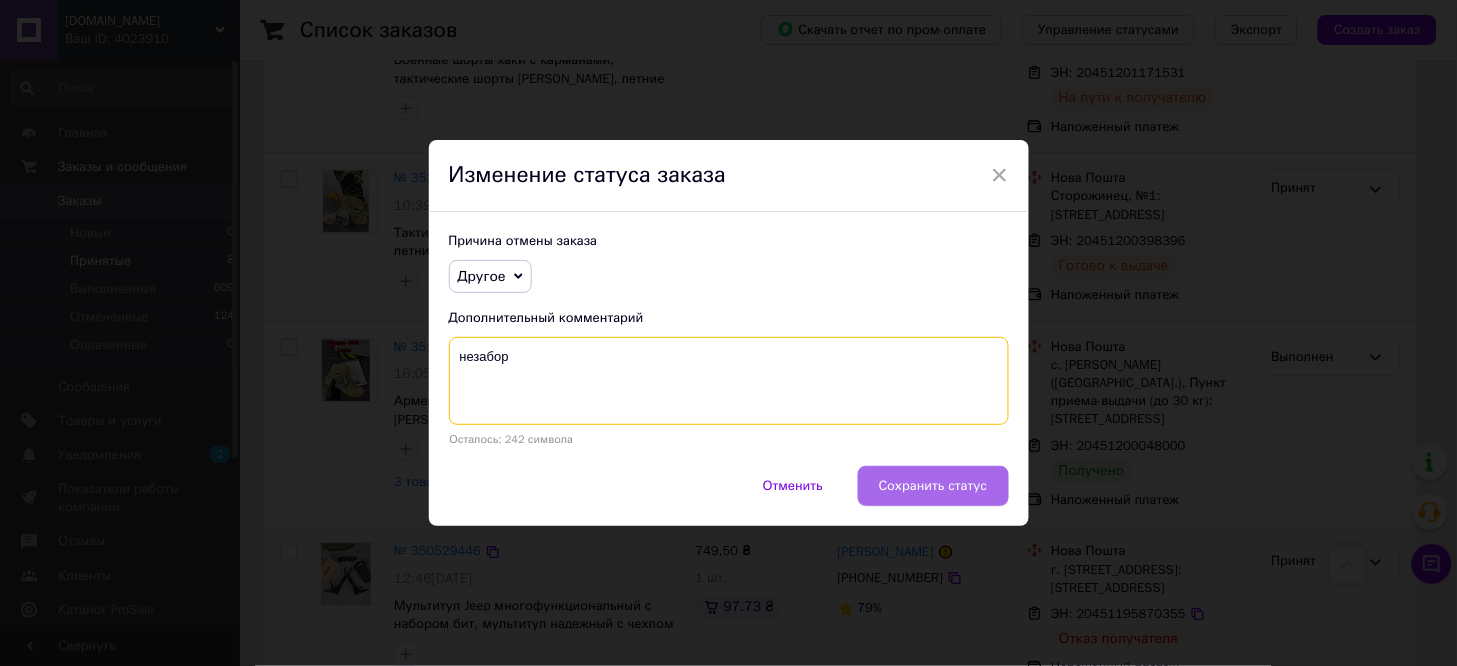 type on "незабор" 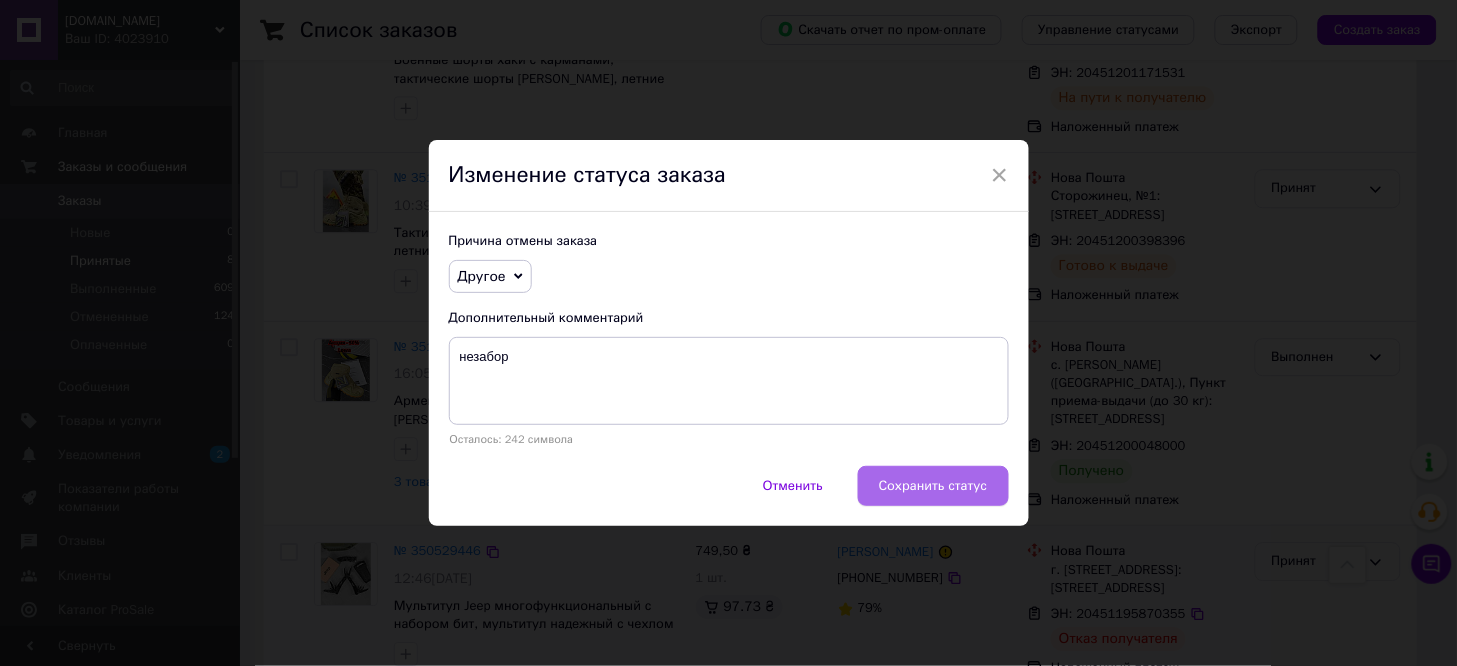 click on "Сохранить статус" at bounding box center (933, 486) 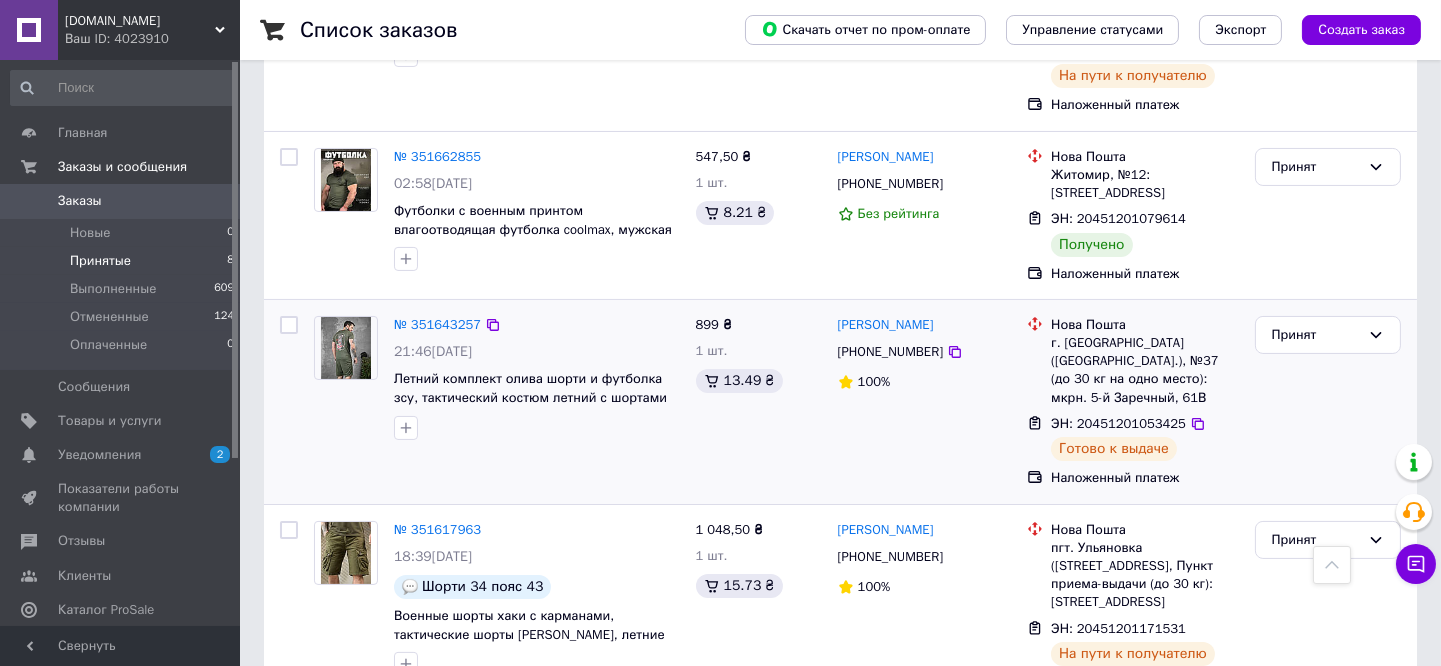 scroll, scrollTop: 454, scrollLeft: 0, axis: vertical 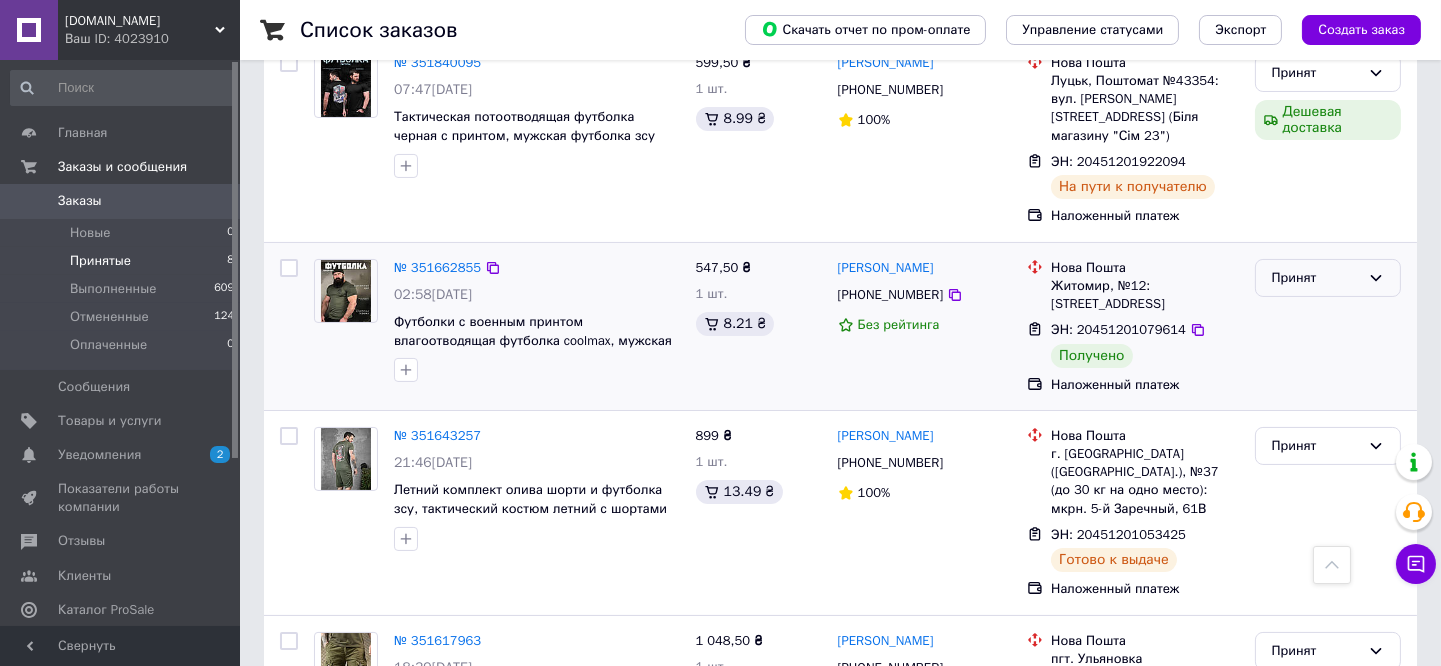 click on "Принят" at bounding box center (1316, 278) 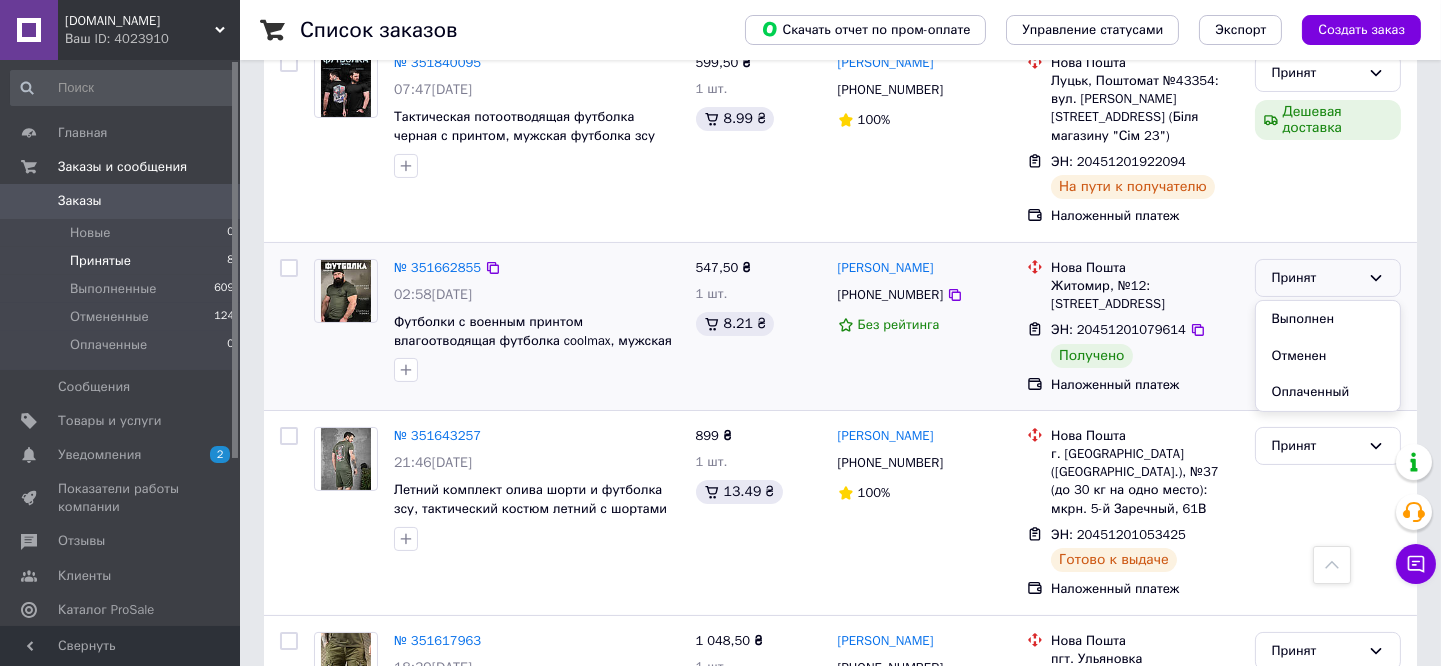 click on "Выполнен" at bounding box center [1328, 319] 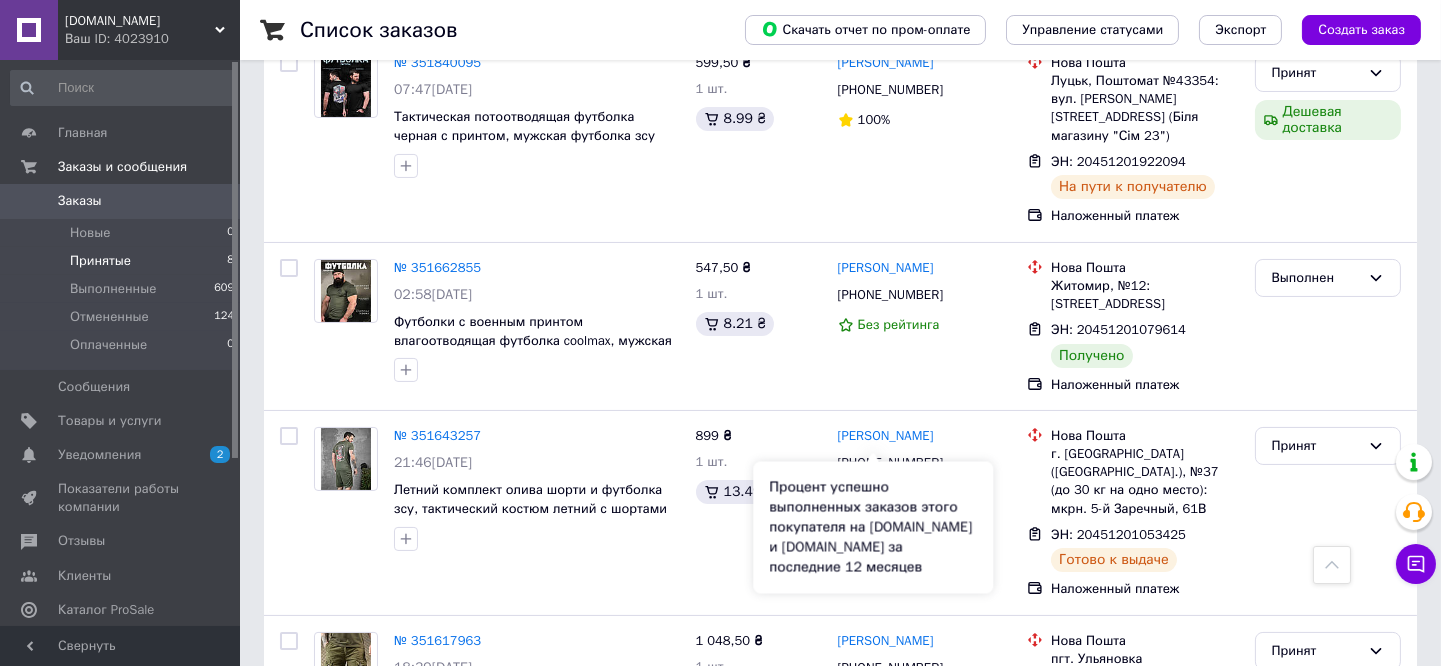 scroll, scrollTop: 932, scrollLeft: 0, axis: vertical 